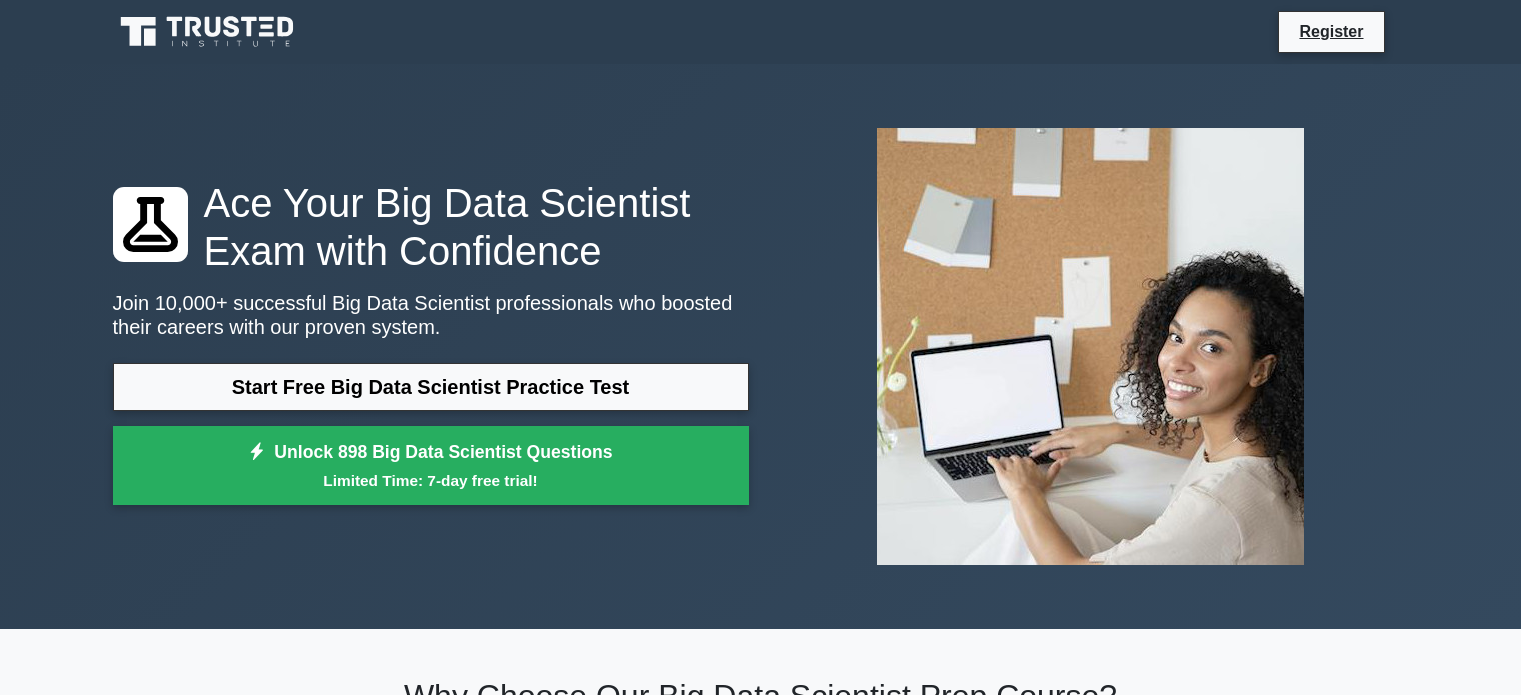 scroll, scrollTop: 0, scrollLeft: 0, axis: both 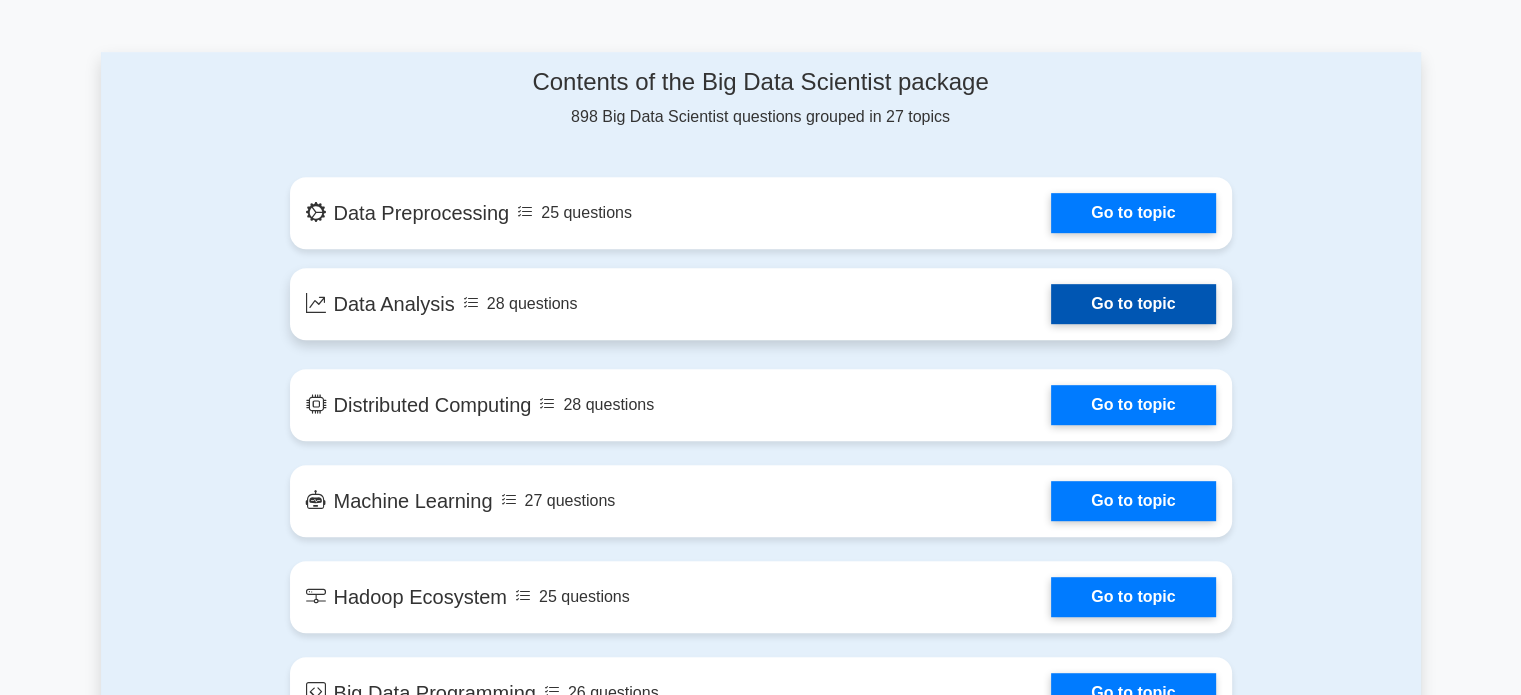 click on "Go to topic" at bounding box center [1133, 304] 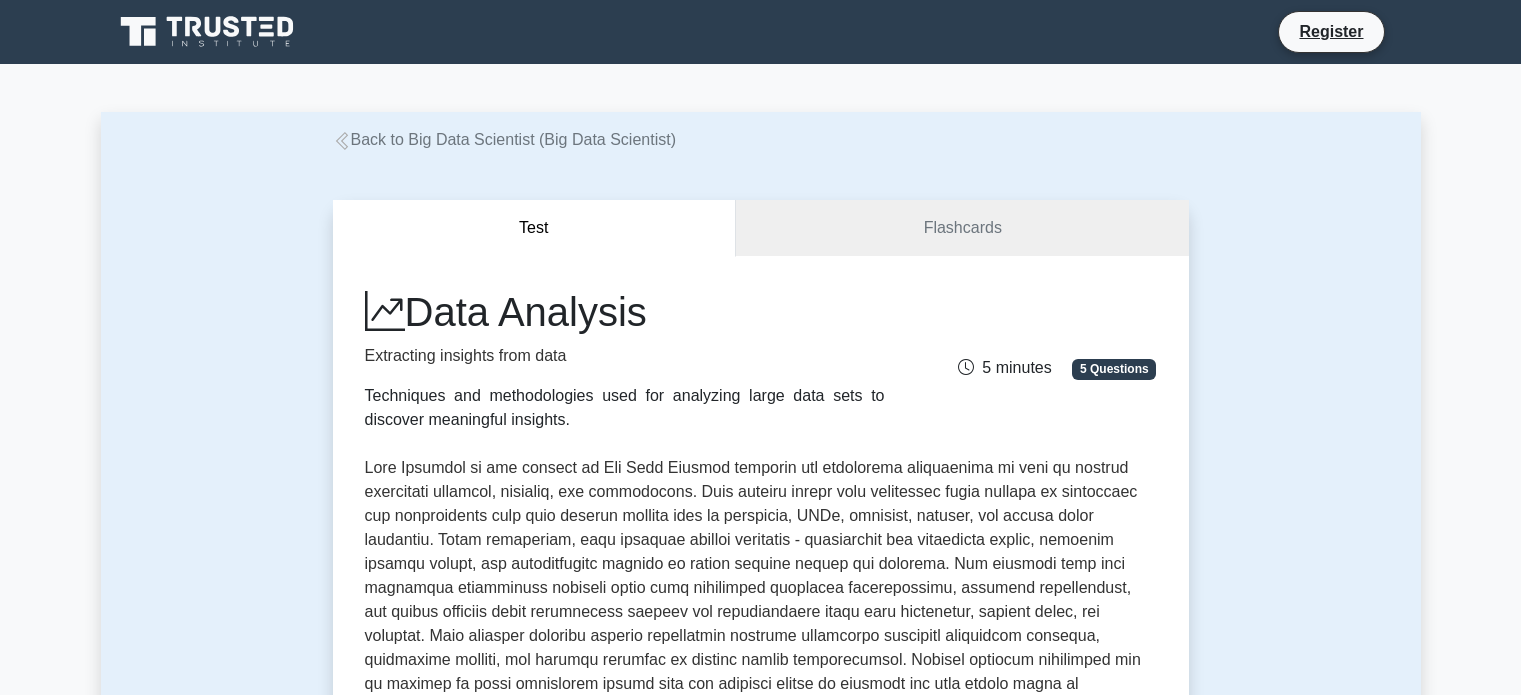 scroll, scrollTop: 0, scrollLeft: 0, axis: both 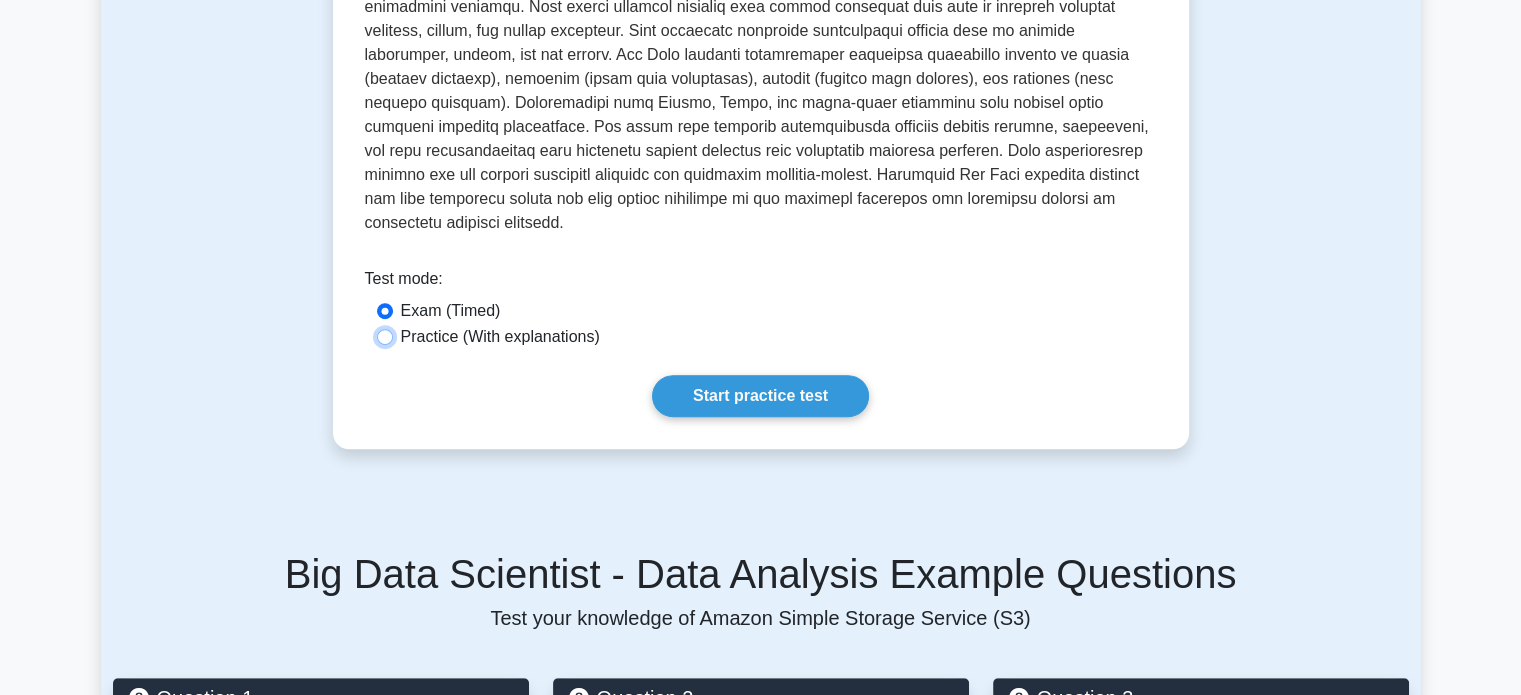 click on "Practice (With explanations)" at bounding box center [385, 337] 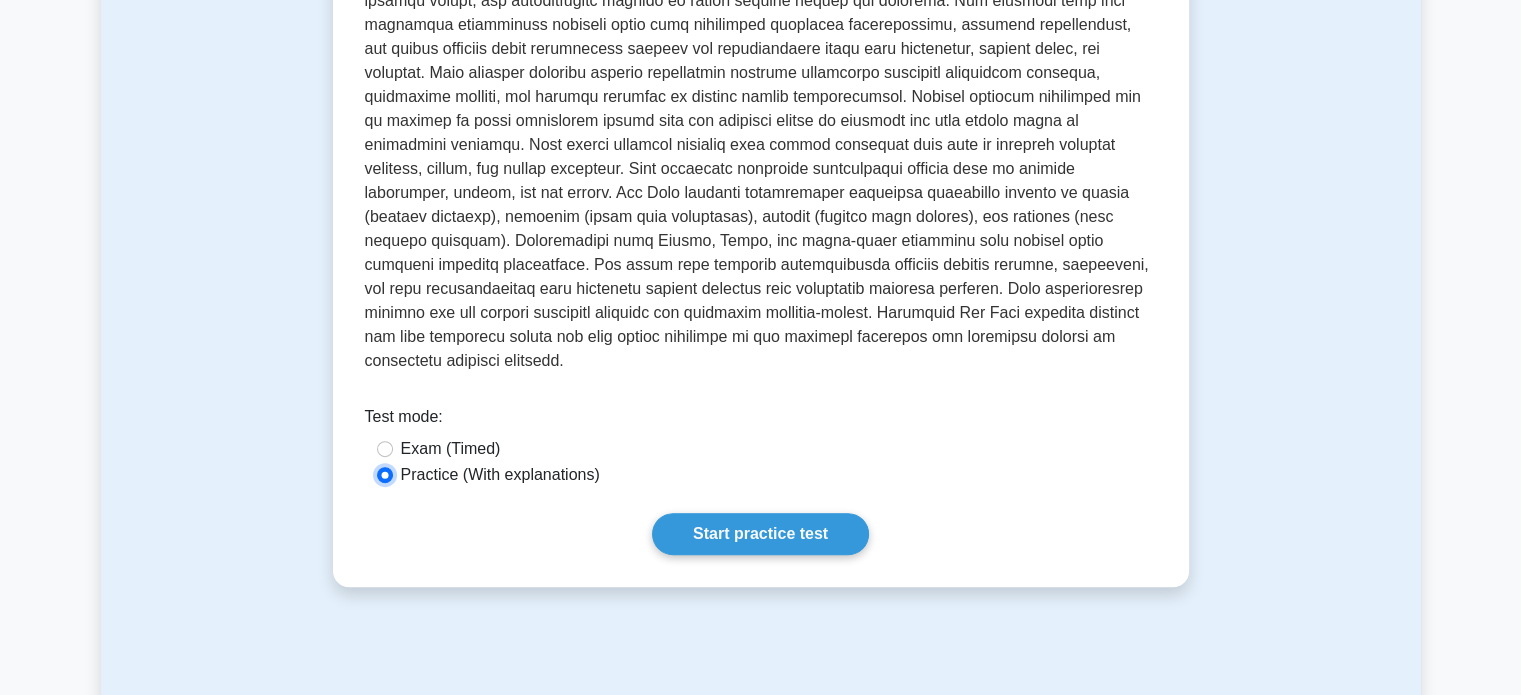 scroll, scrollTop: 556, scrollLeft: 0, axis: vertical 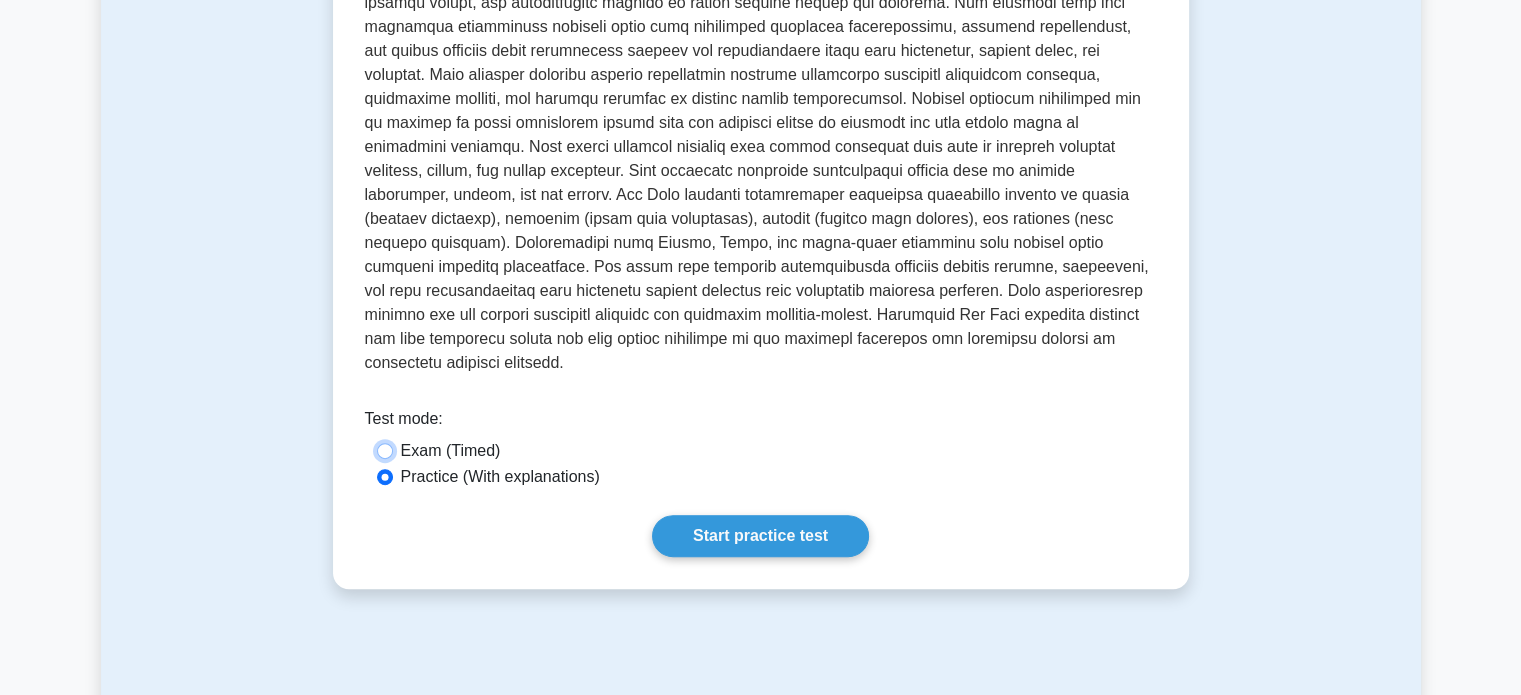 click on "Exam (Timed)" at bounding box center (385, 451) 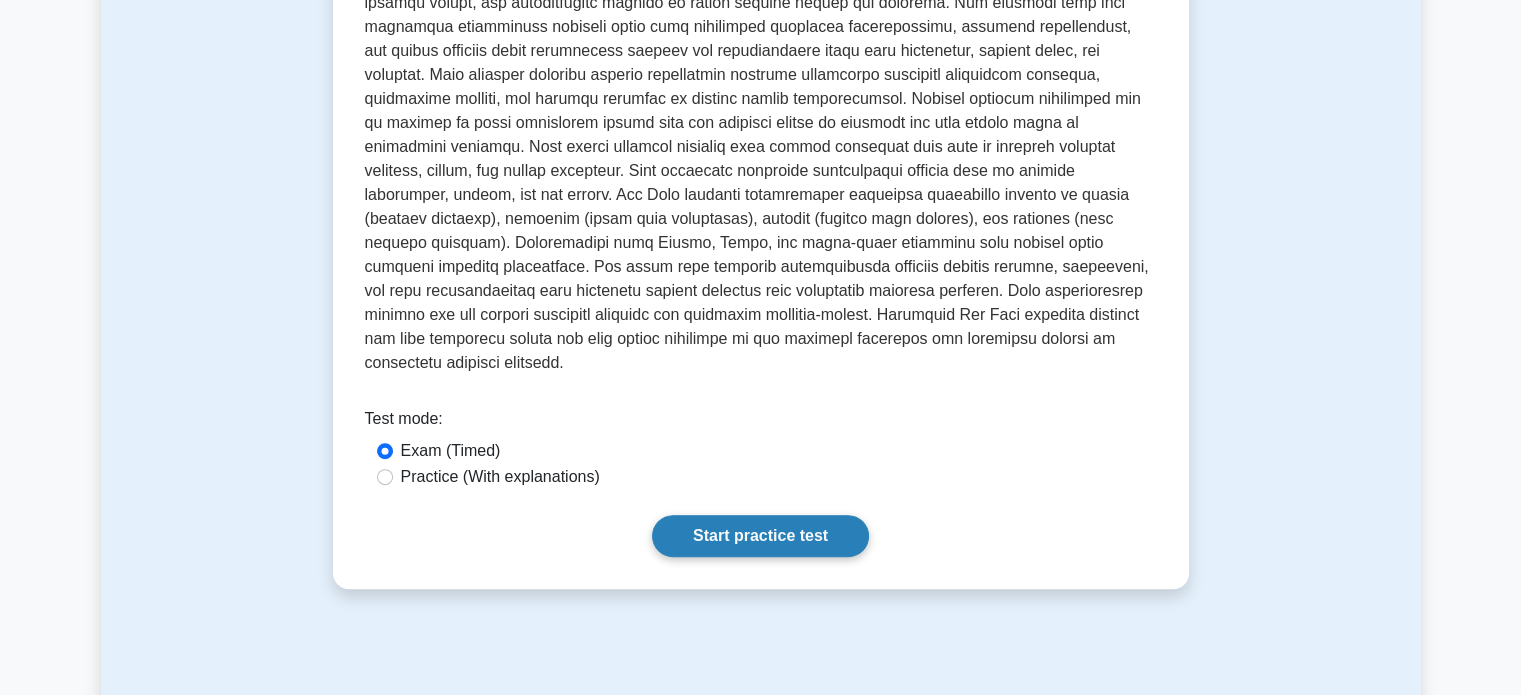 click on "Start practice test" at bounding box center [760, 536] 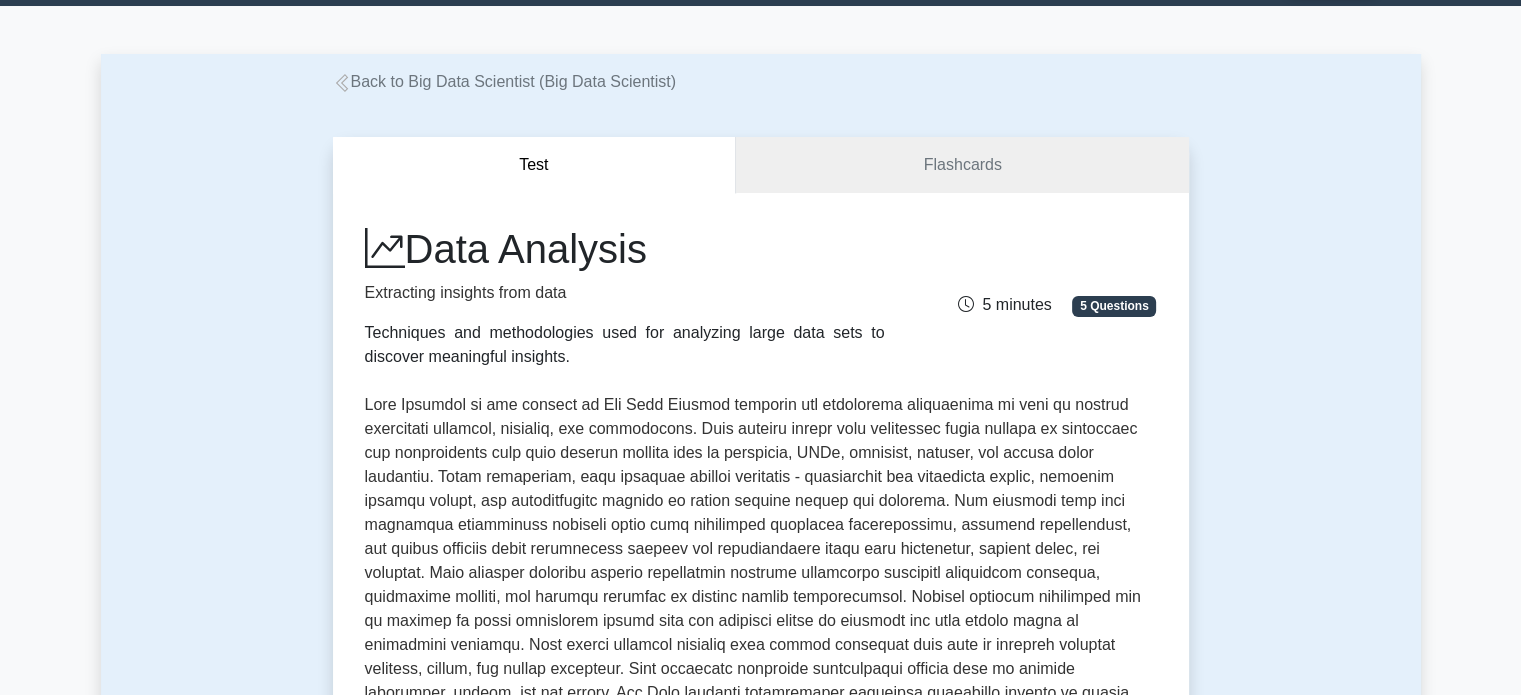 scroll, scrollTop: 64, scrollLeft: 0, axis: vertical 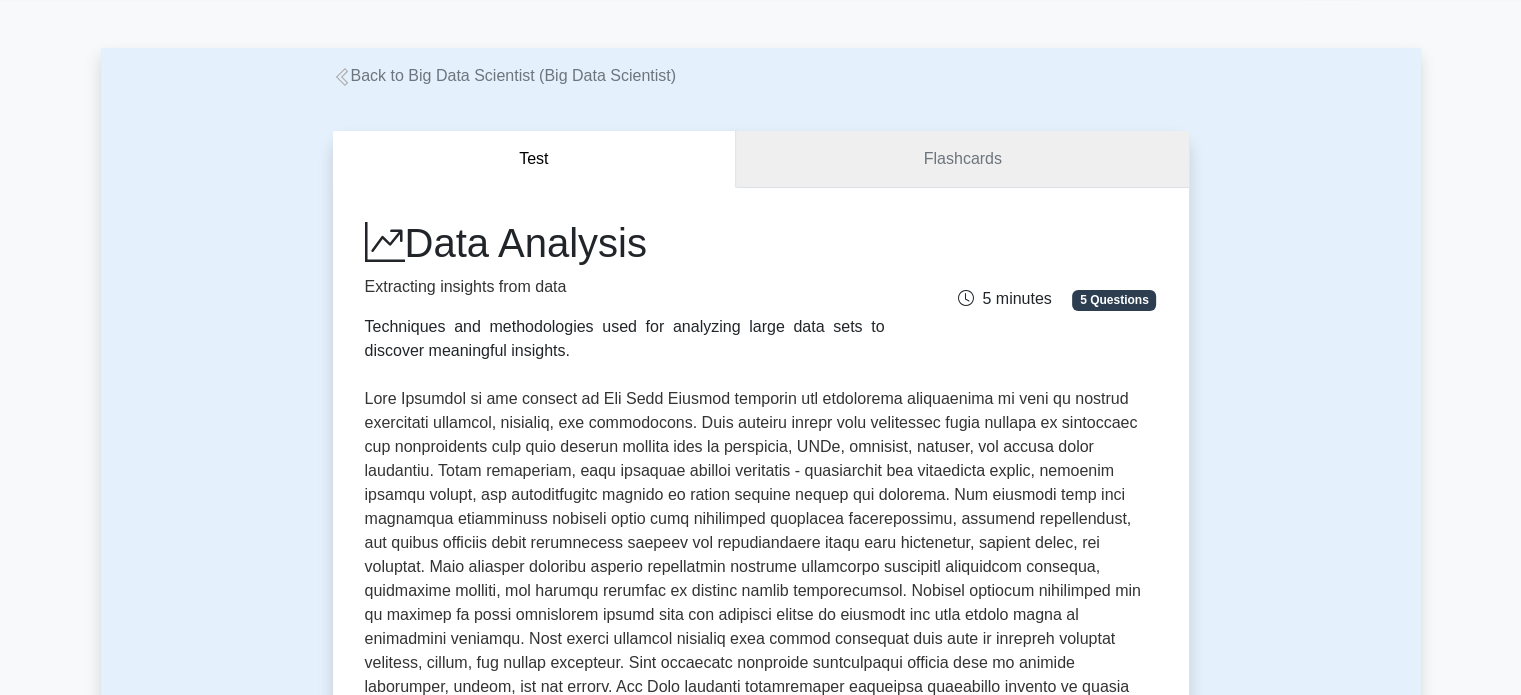 click on "Flashcards" at bounding box center [962, 159] 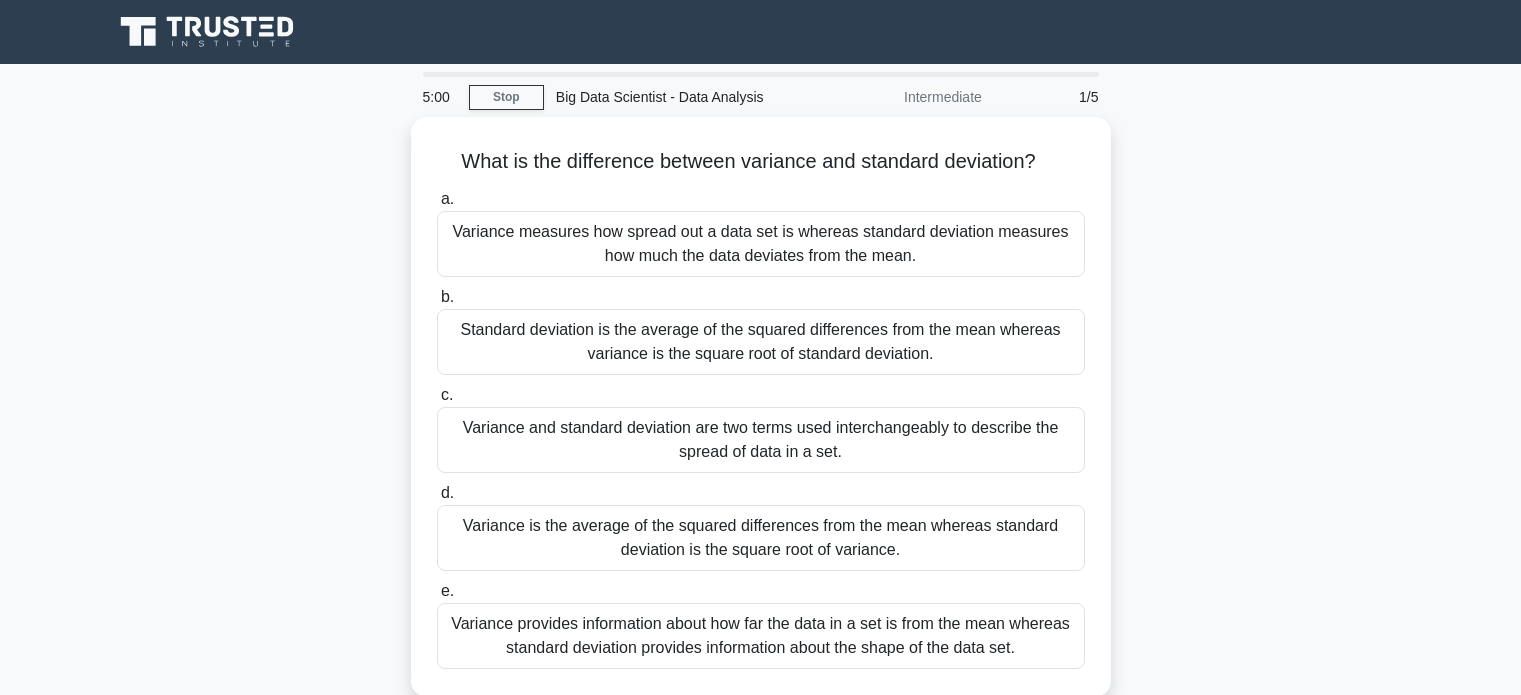 scroll, scrollTop: 0, scrollLeft: 0, axis: both 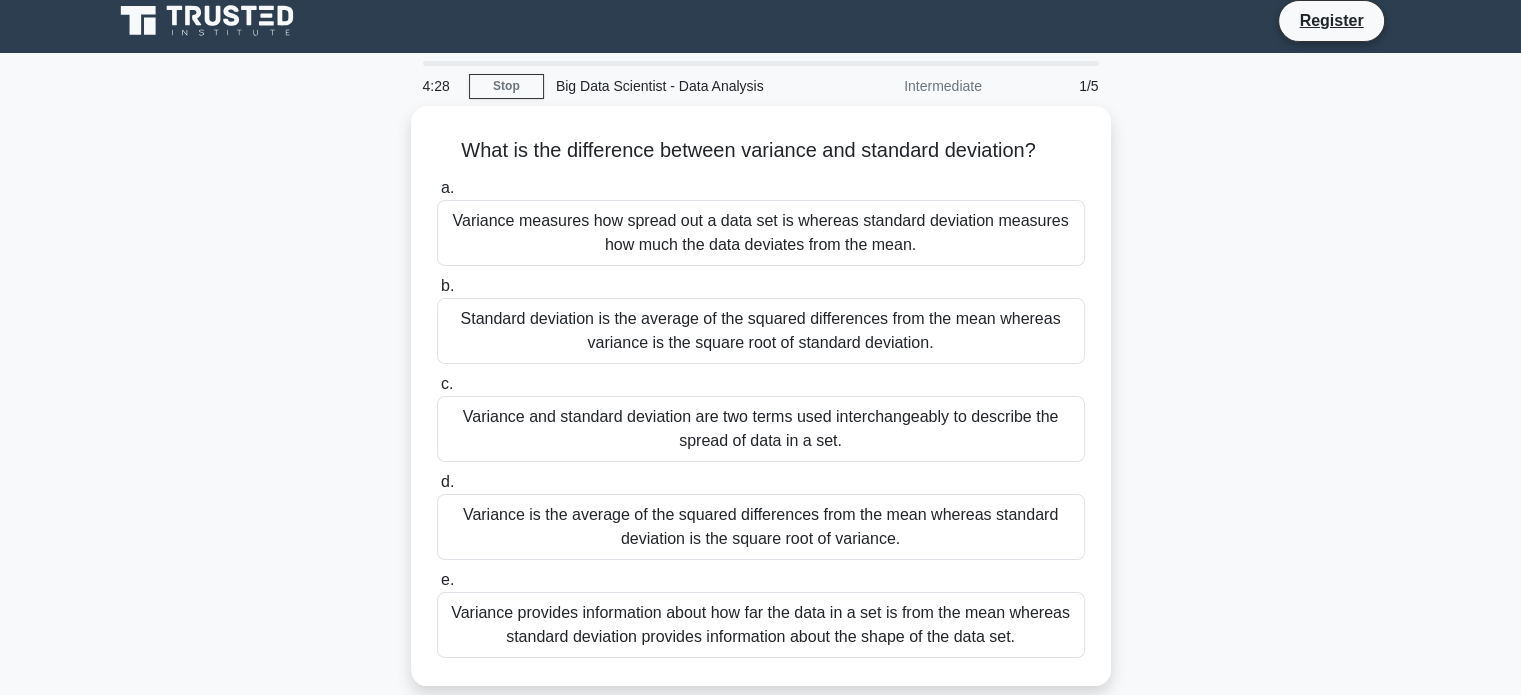 drag, startPoint x: 456, startPoint y: 151, endPoint x: 1118, endPoint y: 140, distance: 662.0914 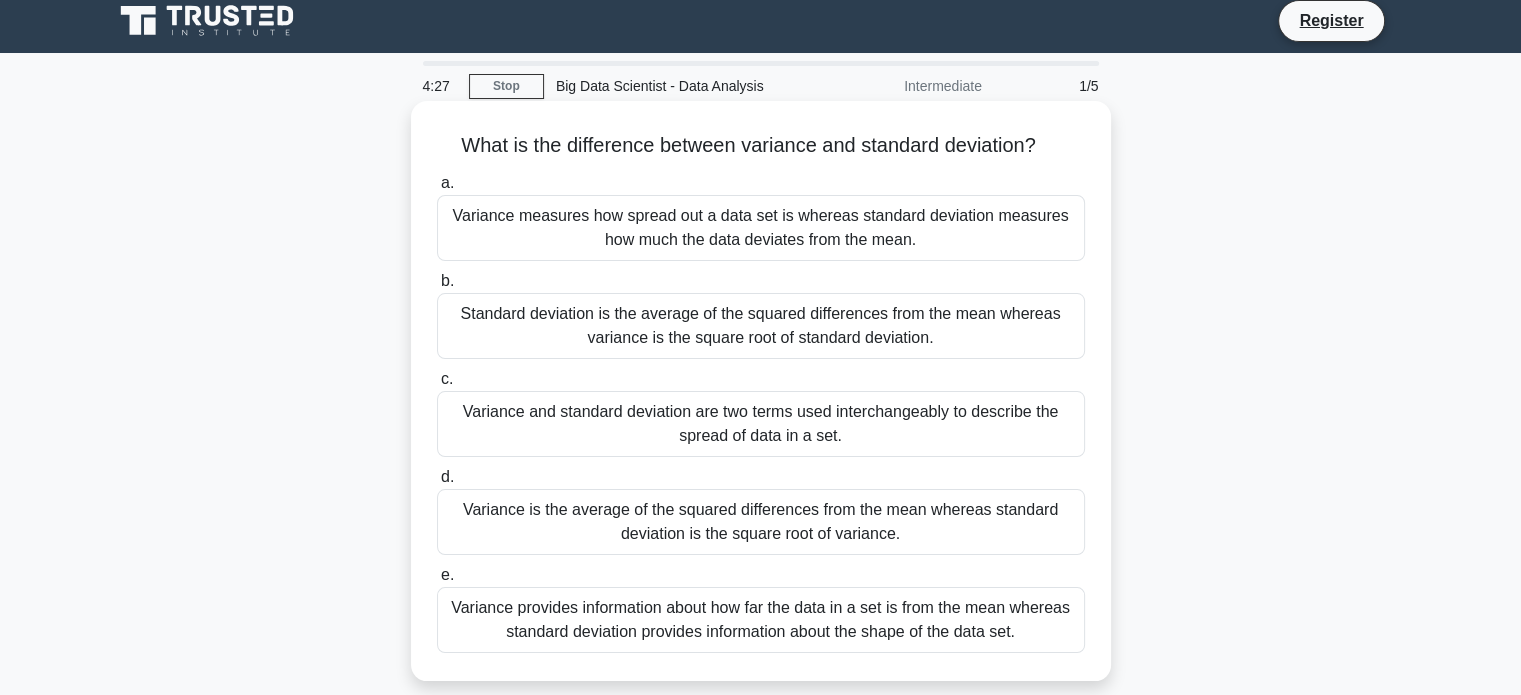 click on "Standard deviation is the average of the squared differences from the mean whereas variance is the square root of standard deviation." at bounding box center [761, 326] 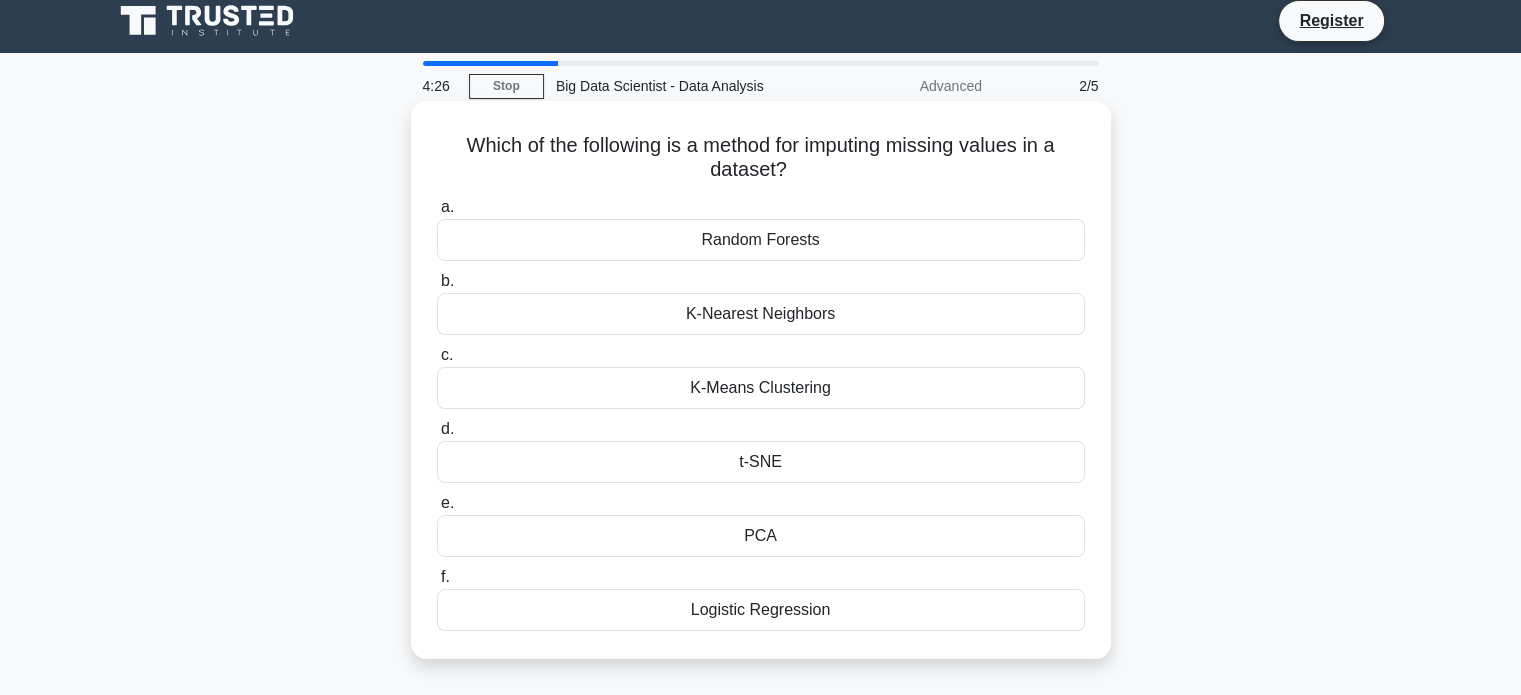 scroll, scrollTop: 0, scrollLeft: 0, axis: both 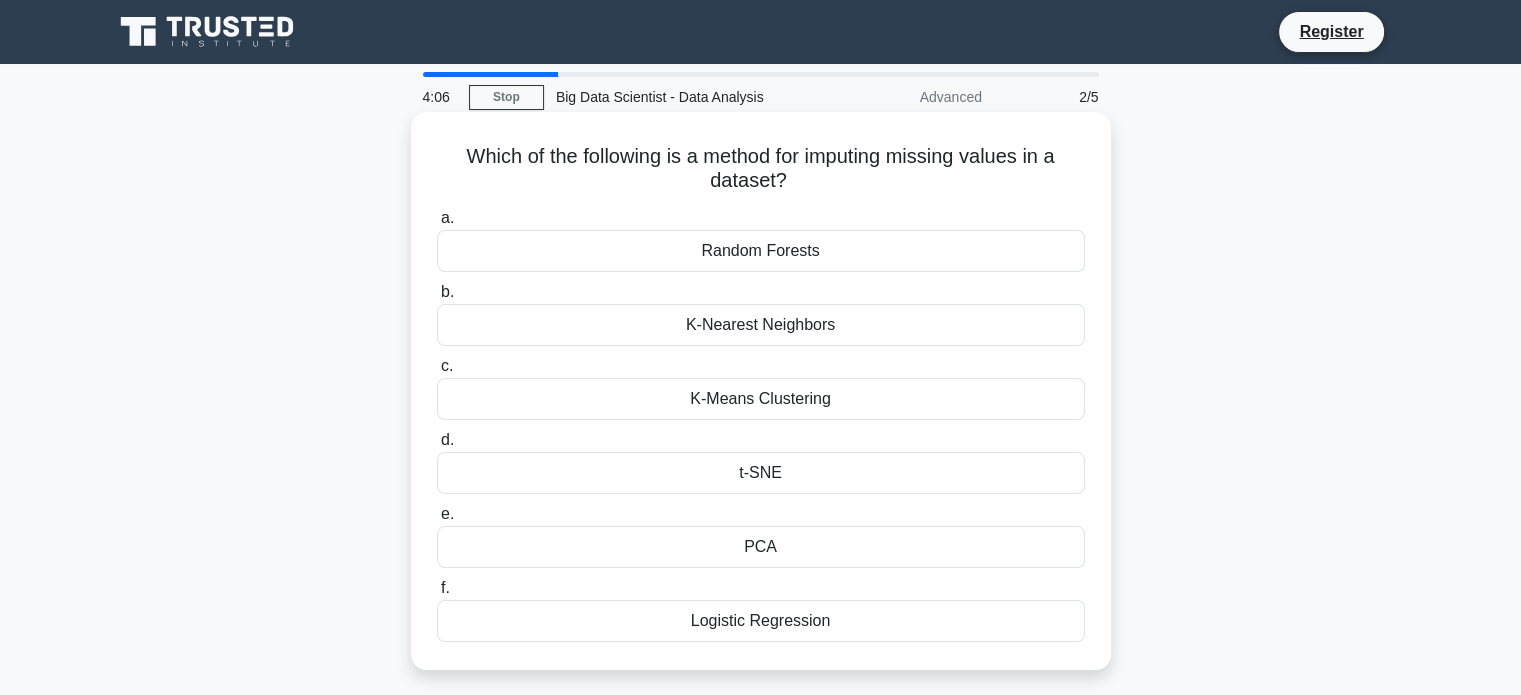 click on "K-Nearest Neighbors" at bounding box center [761, 325] 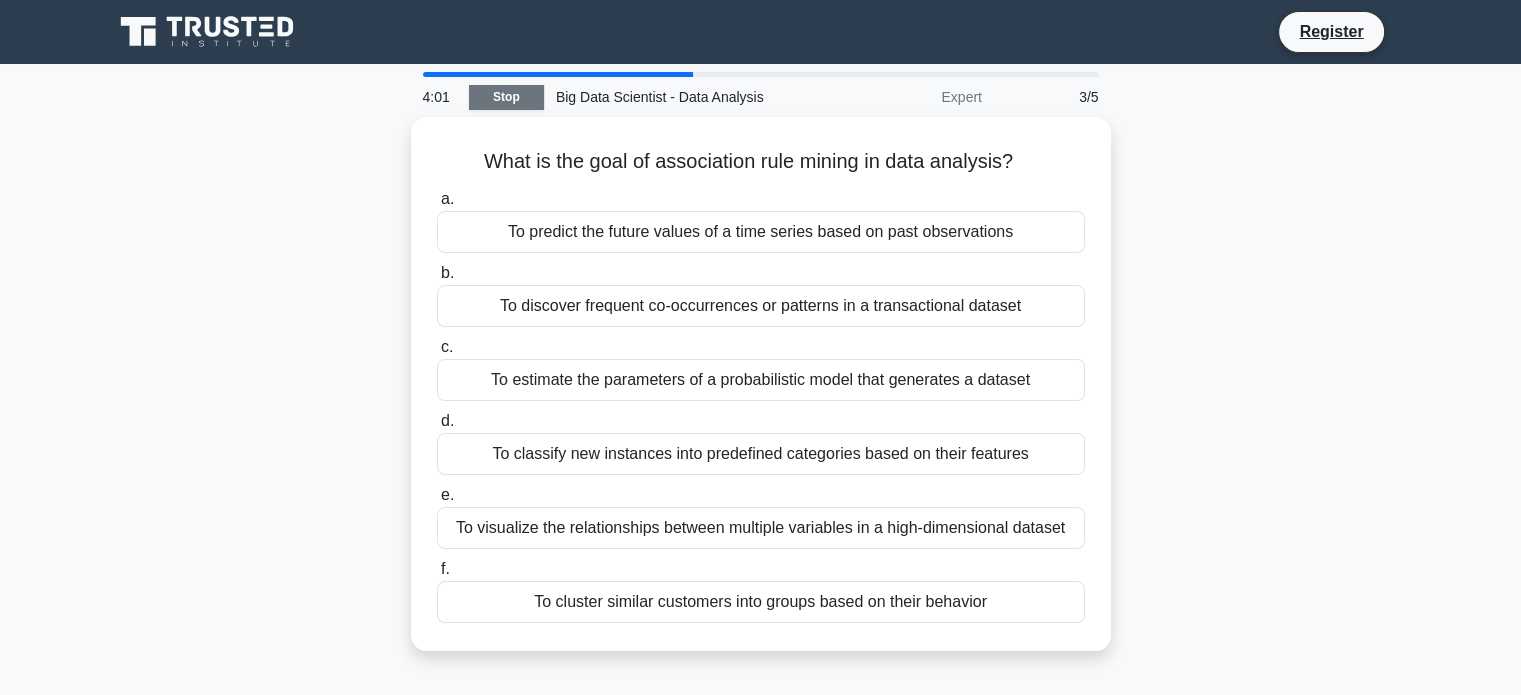 click on "Stop" at bounding box center (506, 97) 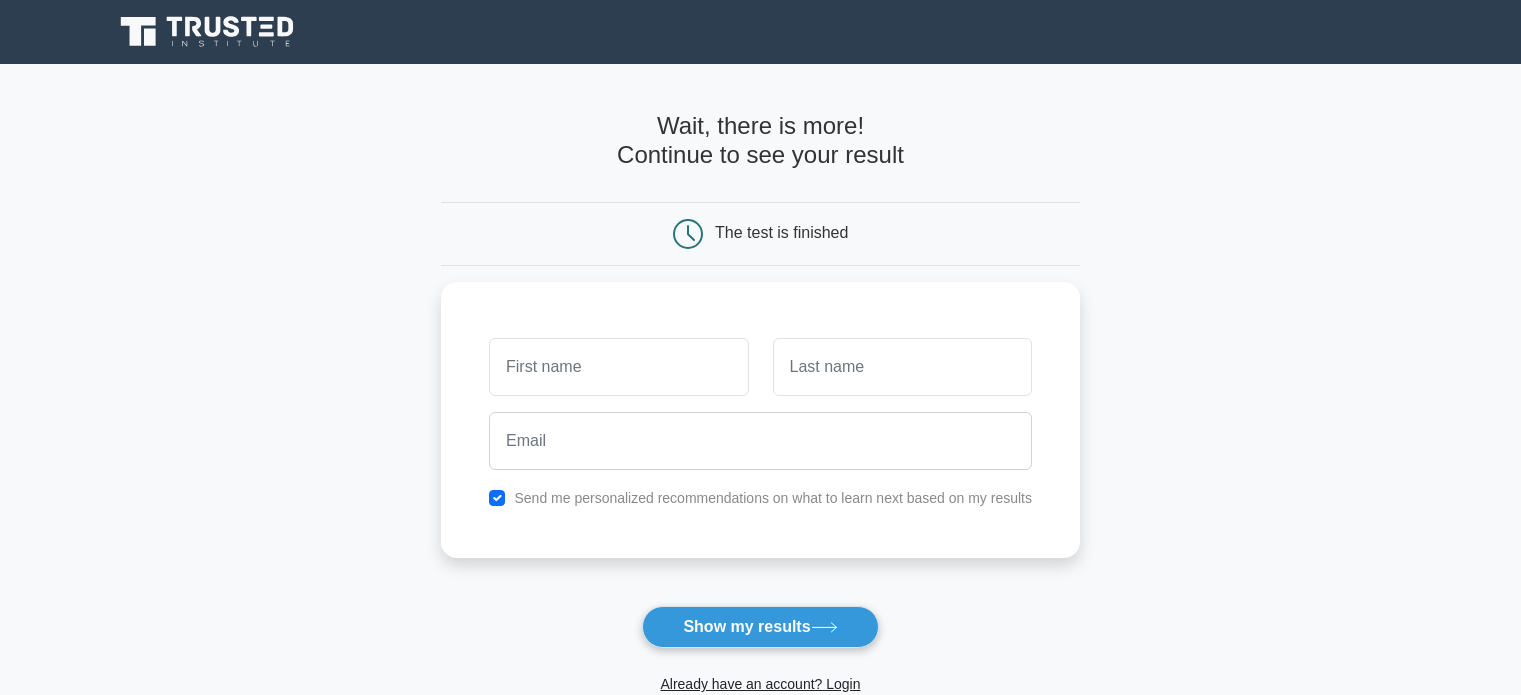 scroll, scrollTop: 0, scrollLeft: 0, axis: both 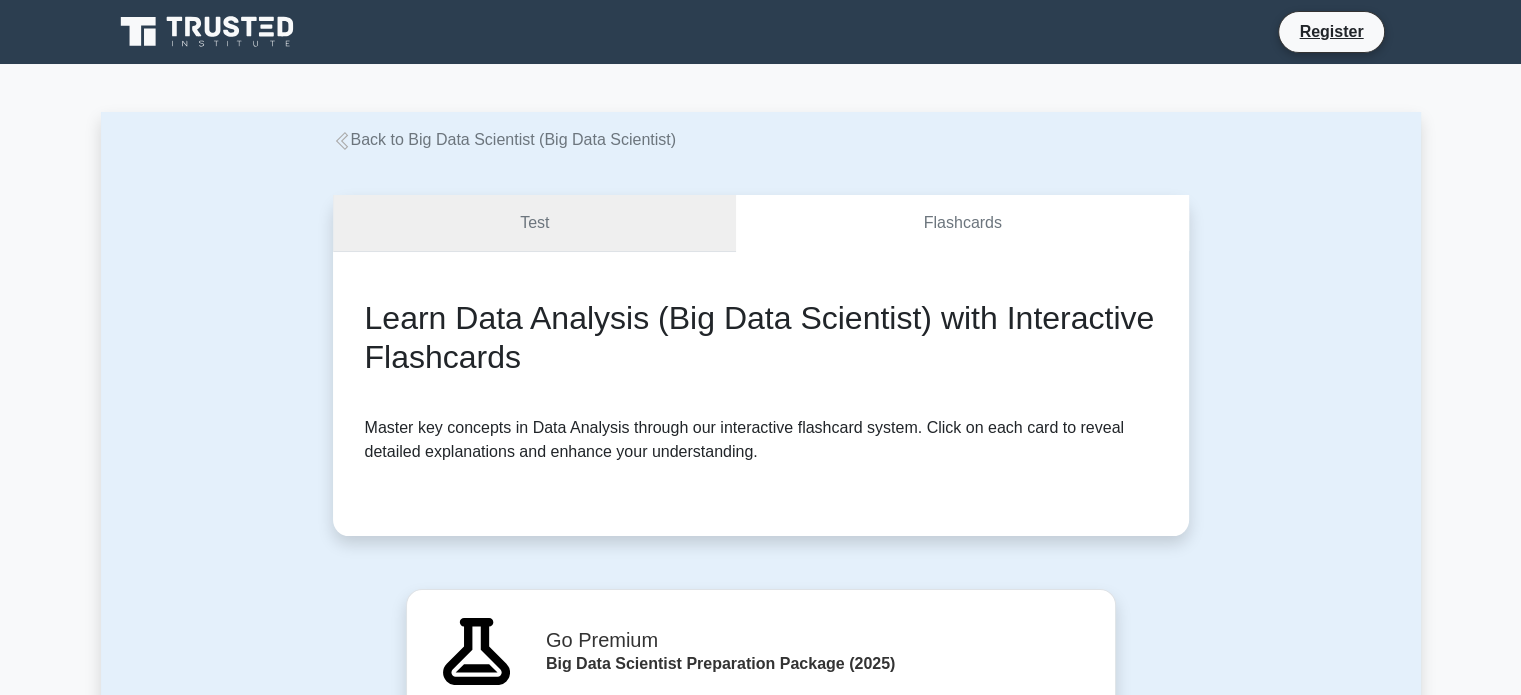 click on "Test" at bounding box center [535, 223] 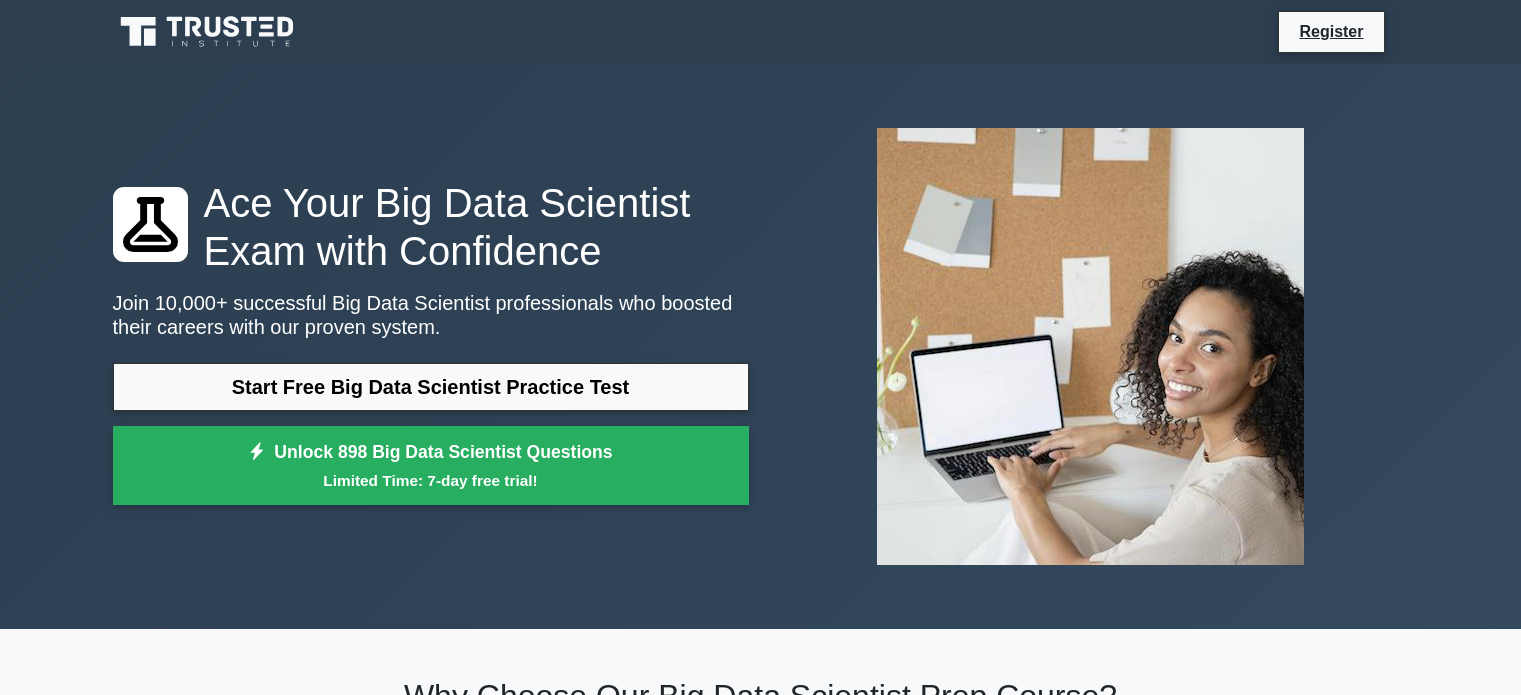 scroll, scrollTop: 1032, scrollLeft: 0, axis: vertical 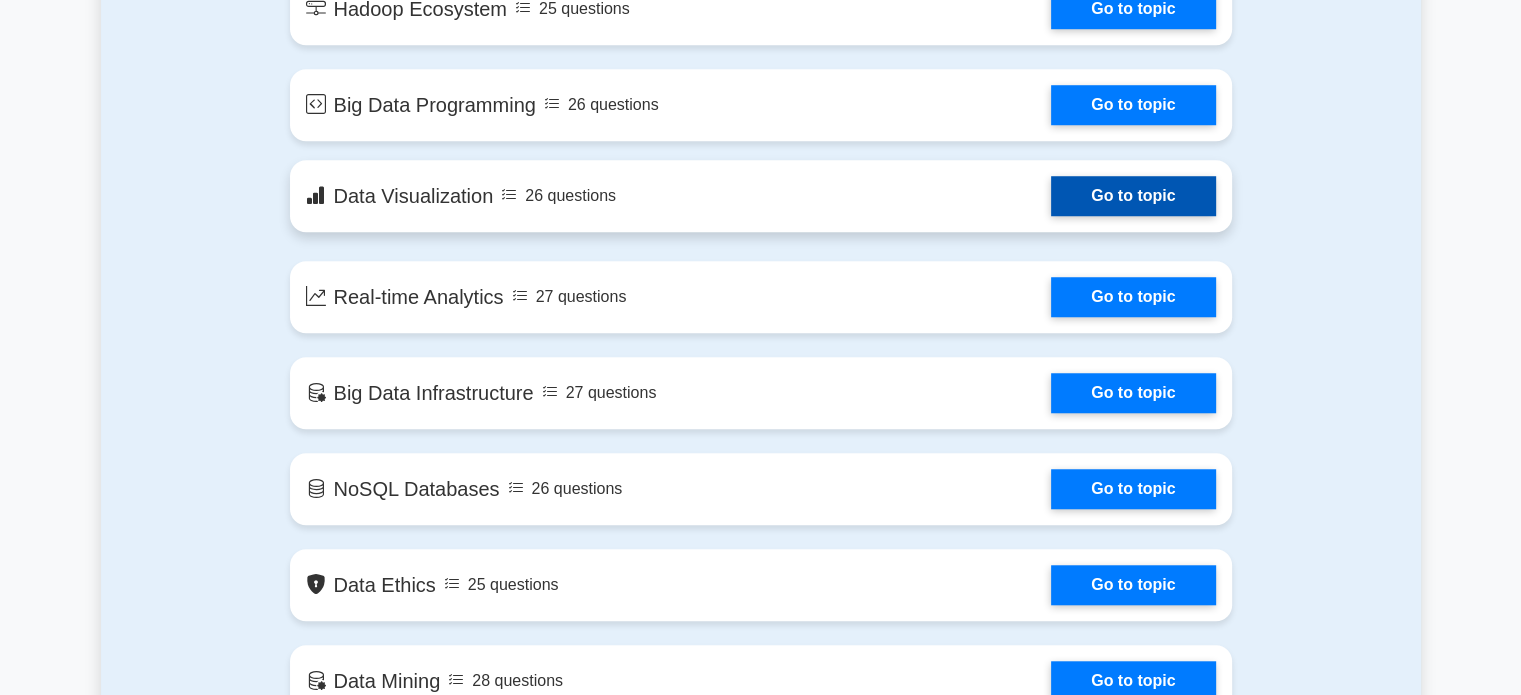 click on "Go to topic" at bounding box center [1133, 196] 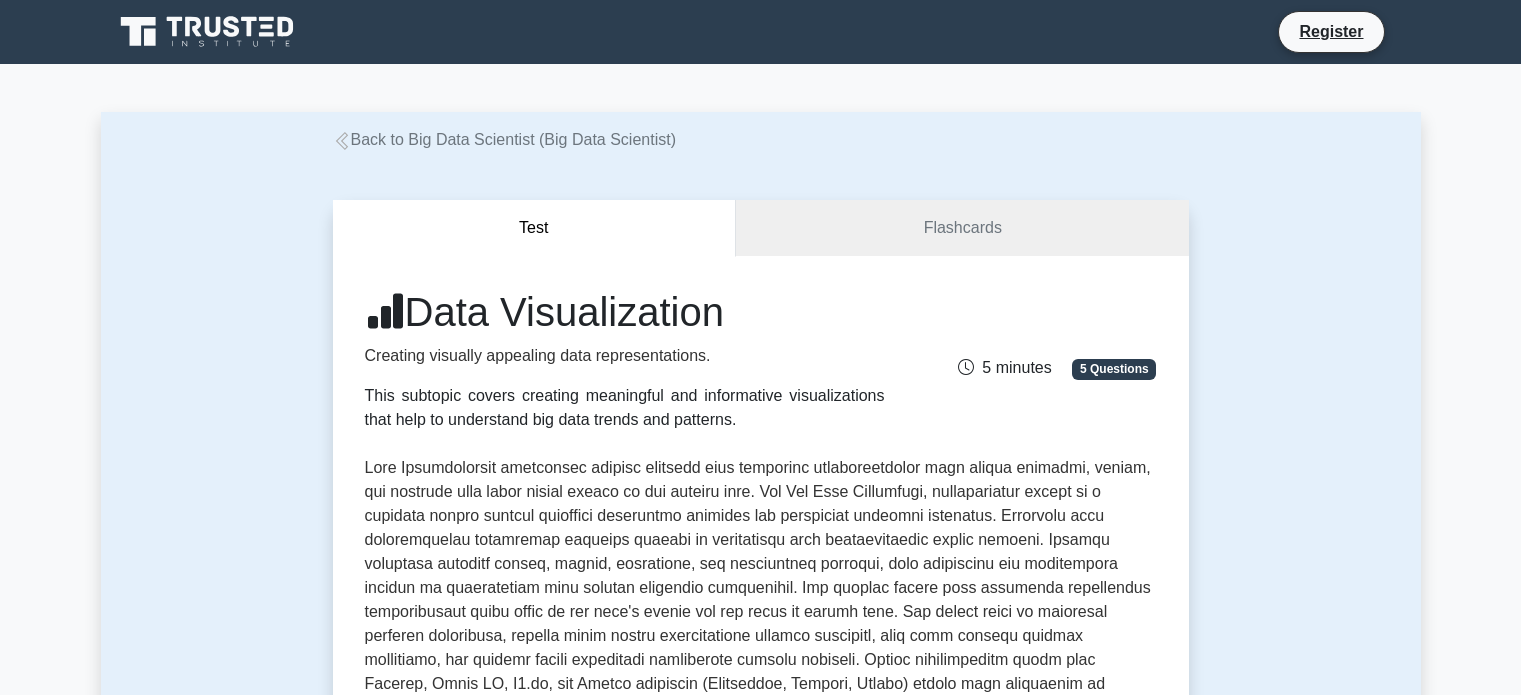 scroll, scrollTop: 0, scrollLeft: 0, axis: both 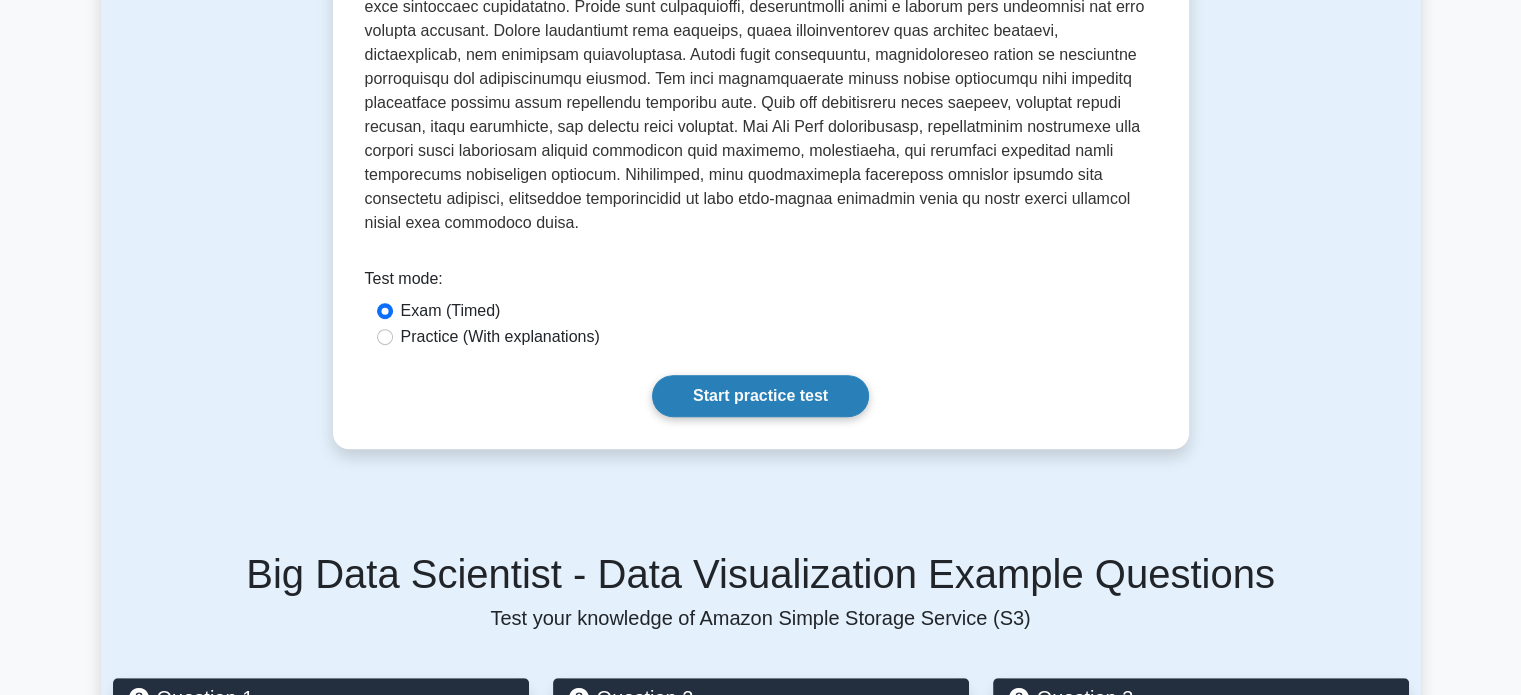 click on "Start practice test" at bounding box center (760, 396) 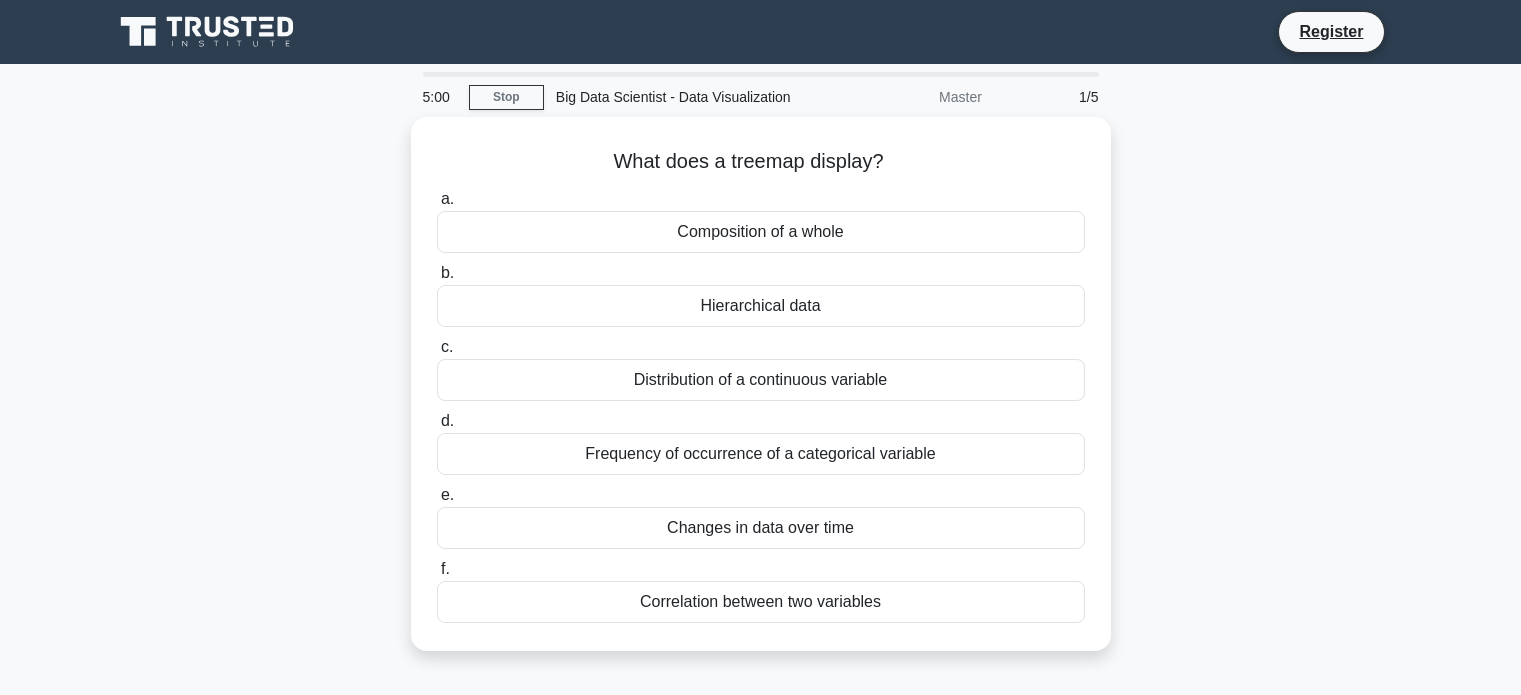 scroll, scrollTop: 0, scrollLeft: 0, axis: both 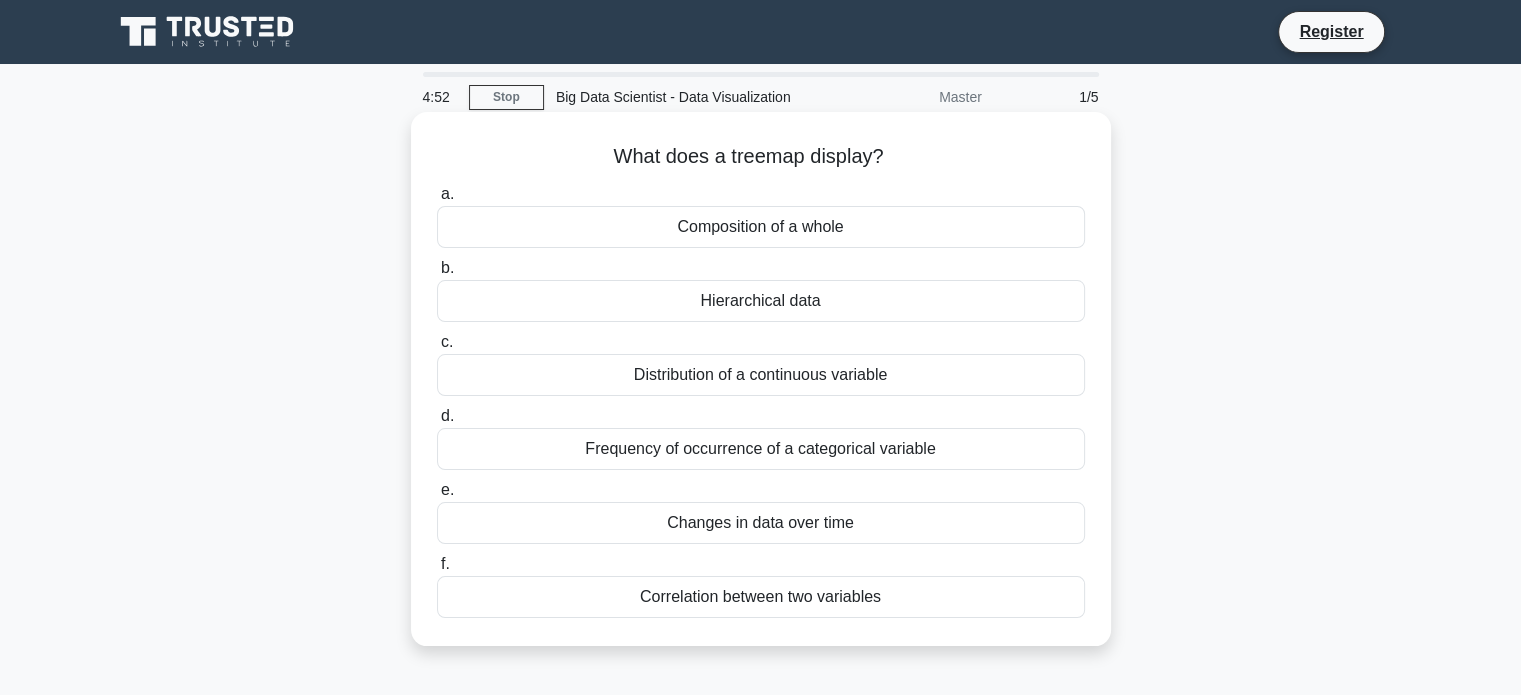 click on "Hierarchical data" at bounding box center [761, 301] 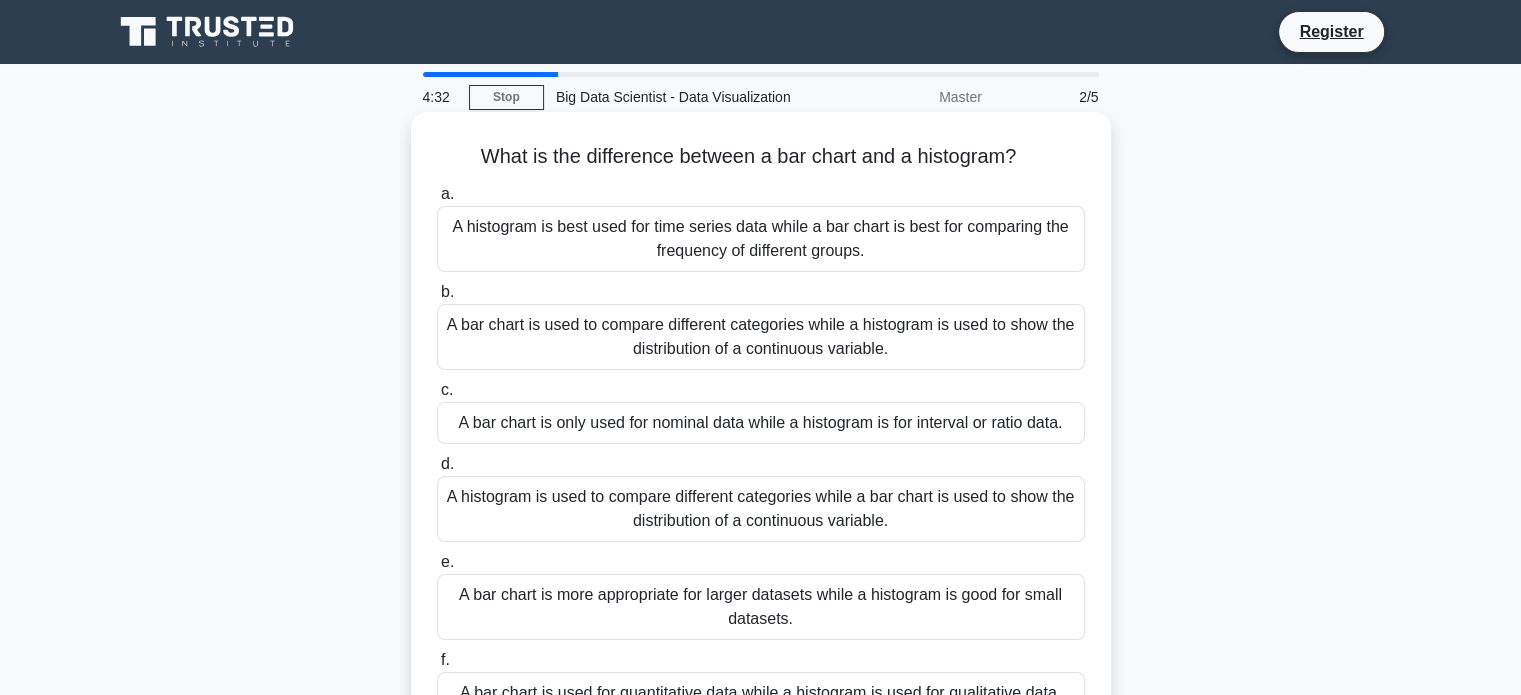 click on "A bar chart is used to compare different categories while a histogram is used to show the distribution of a continuous variable." at bounding box center (761, 337) 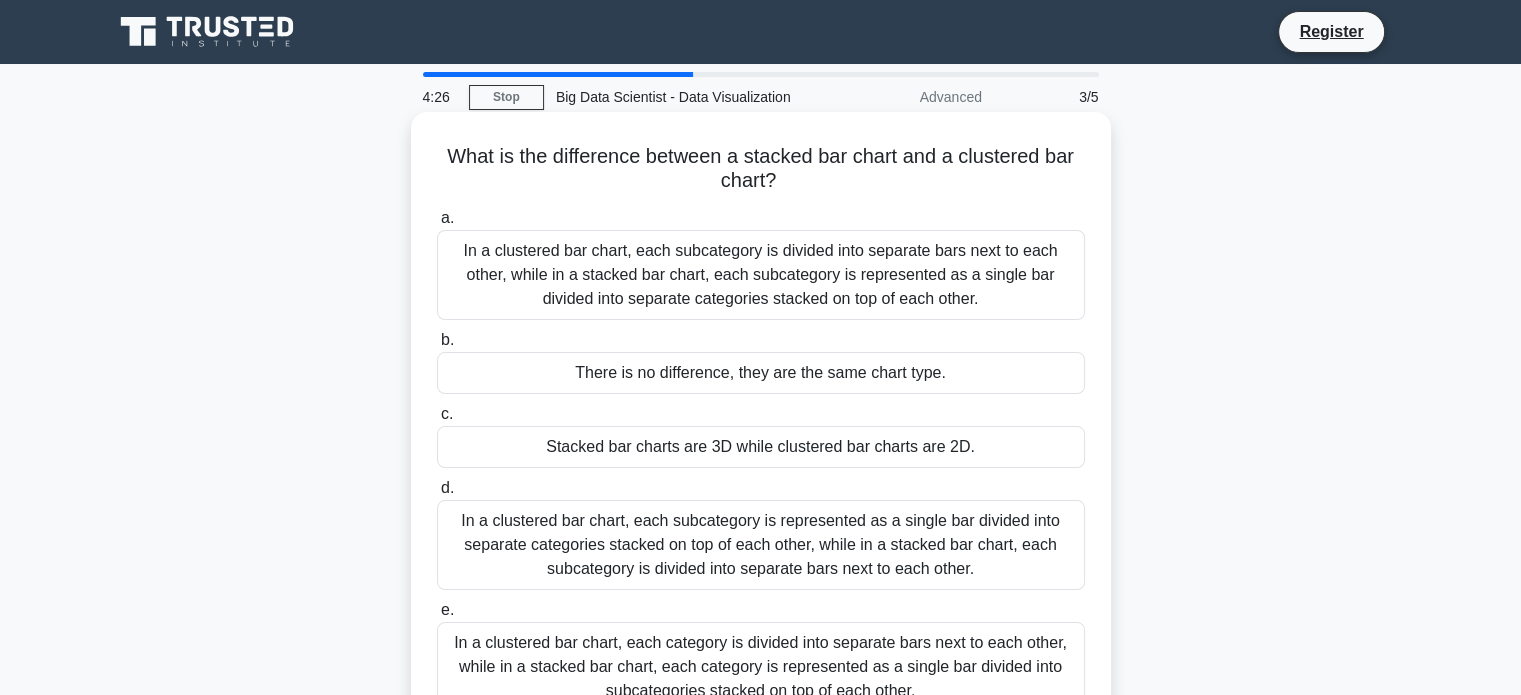 click on "There is no difference, they are the same chart type." at bounding box center [761, 373] 